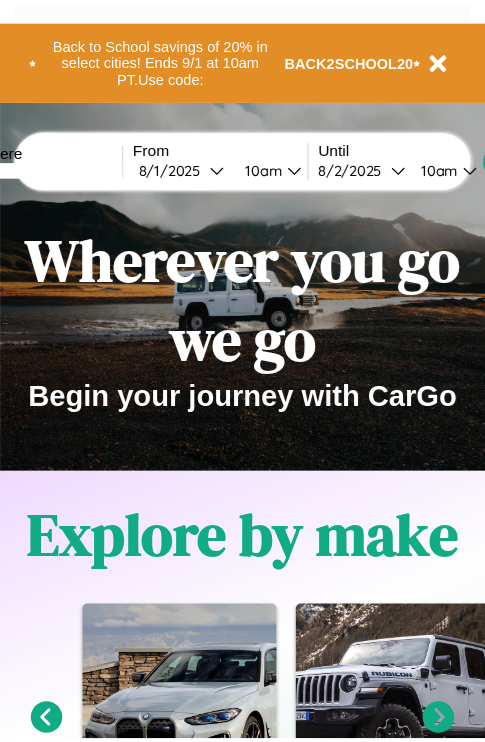 scroll, scrollTop: 0, scrollLeft: 0, axis: both 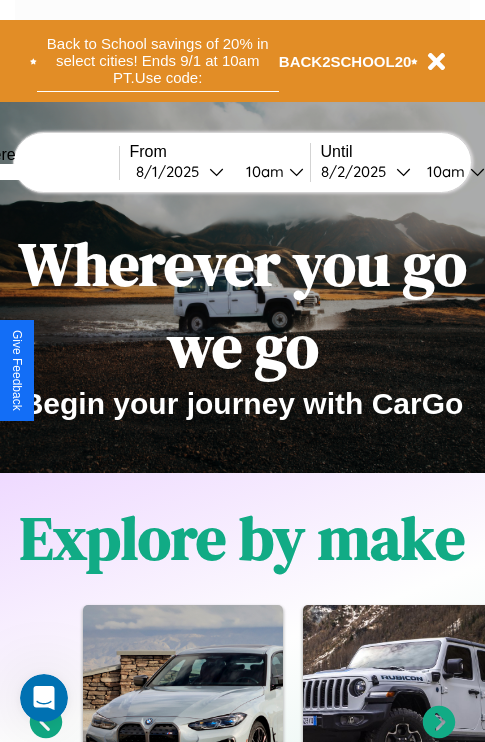 click on "Back to School savings of 20% in select cities! Ends 9/1 at 10am PT.  Use code:" at bounding box center [158, 61] 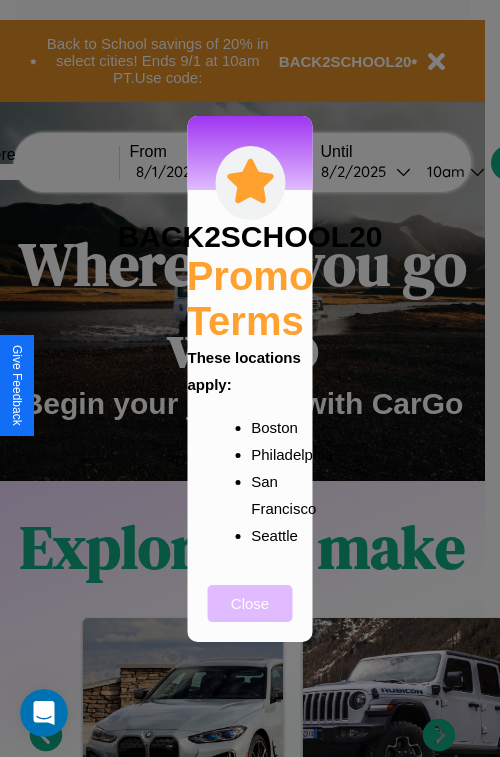 click on "Close" at bounding box center [250, 603] 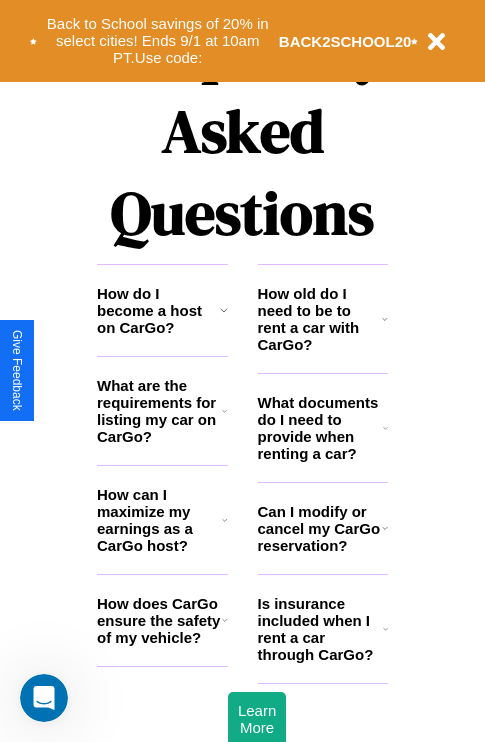 scroll, scrollTop: 2423, scrollLeft: 0, axis: vertical 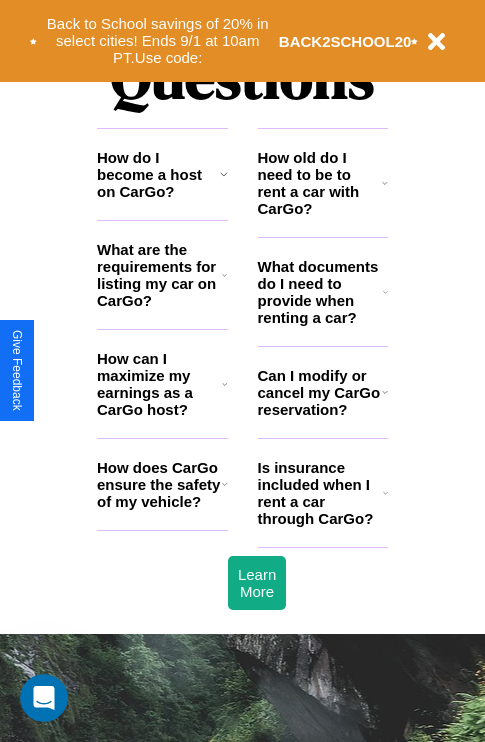 click on "How does CarGo ensure the safety of my vehicle?" at bounding box center (159, 484) 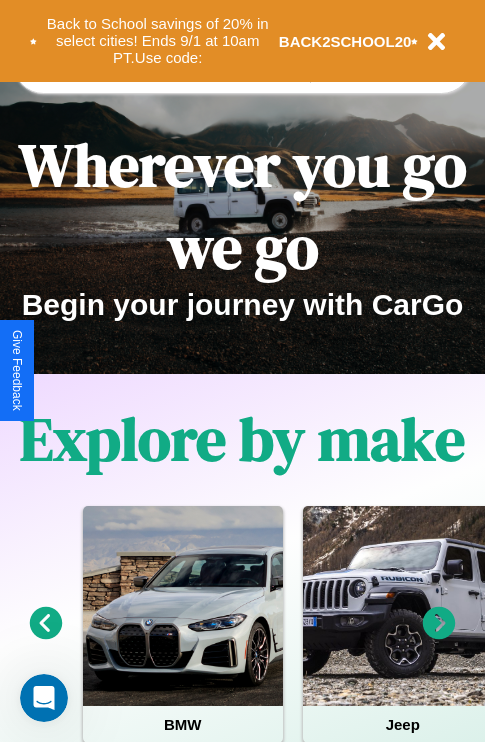 scroll, scrollTop: 0, scrollLeft: 0, axis: both 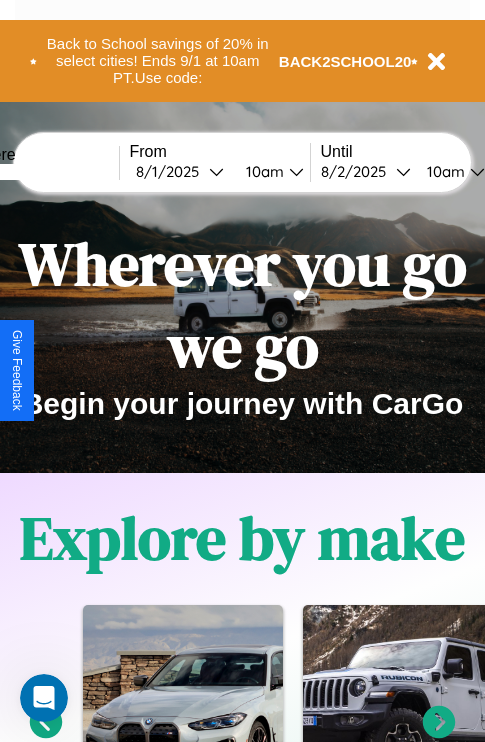 click at bounding box center (44, 172) 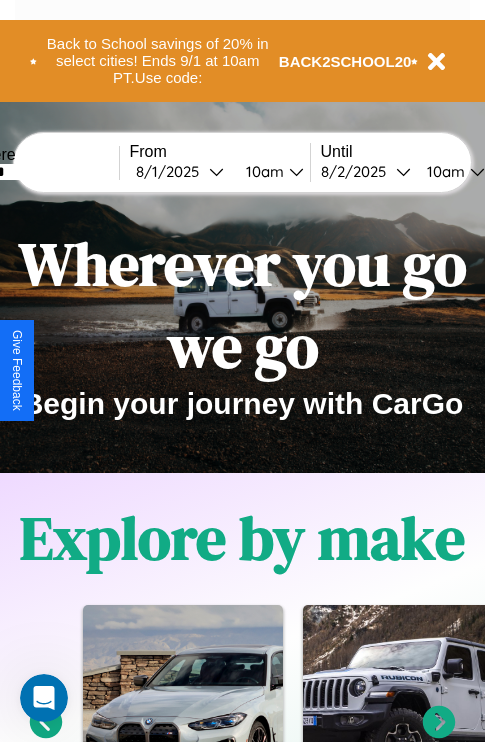 type on "******" 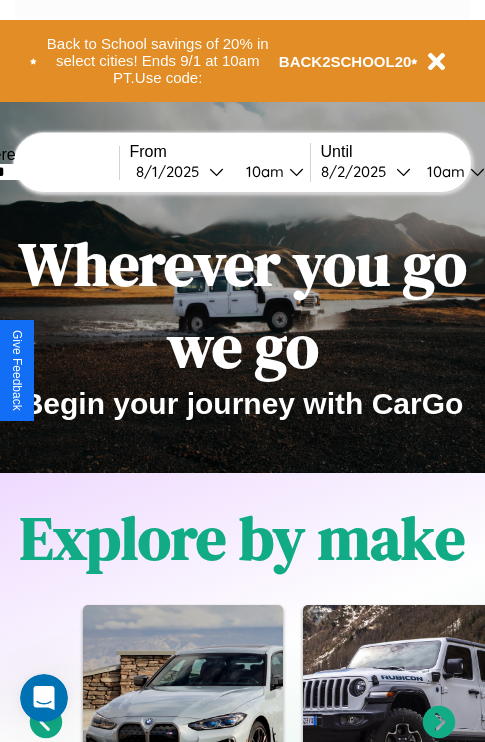 click on "8 / 1 / 2025" at bounding box center [172, 171] 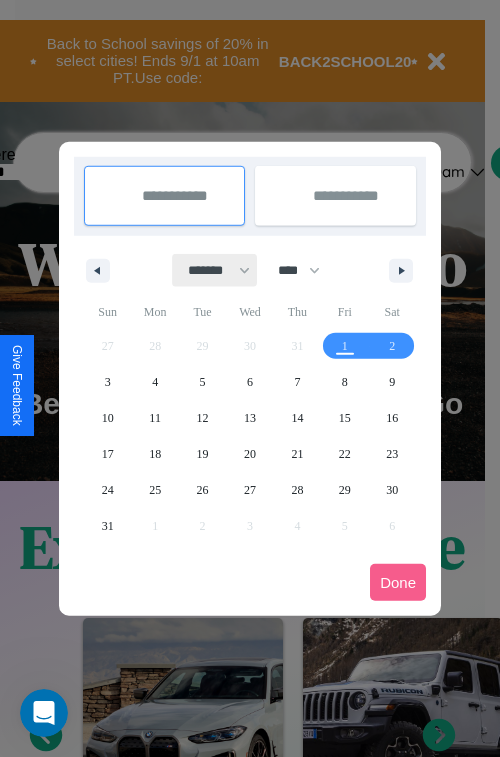 click on "******* ******** ***** ***** *** **** **** ****** ********* ******* ******** ********" at bounding box center [215, 270] 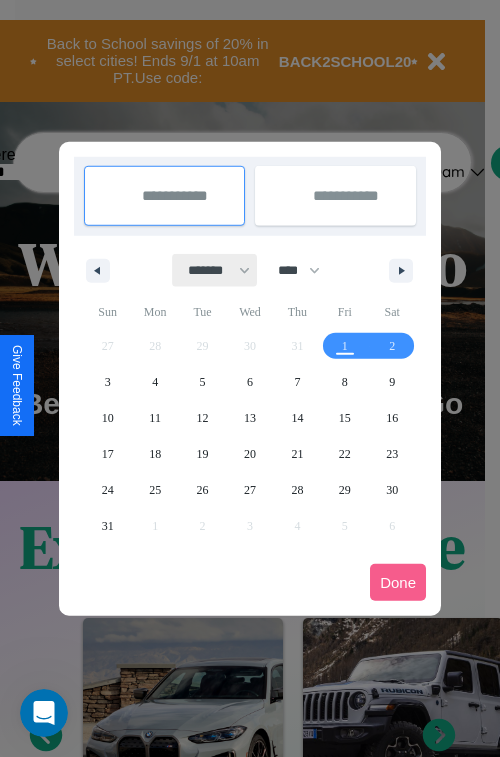 select on "*" 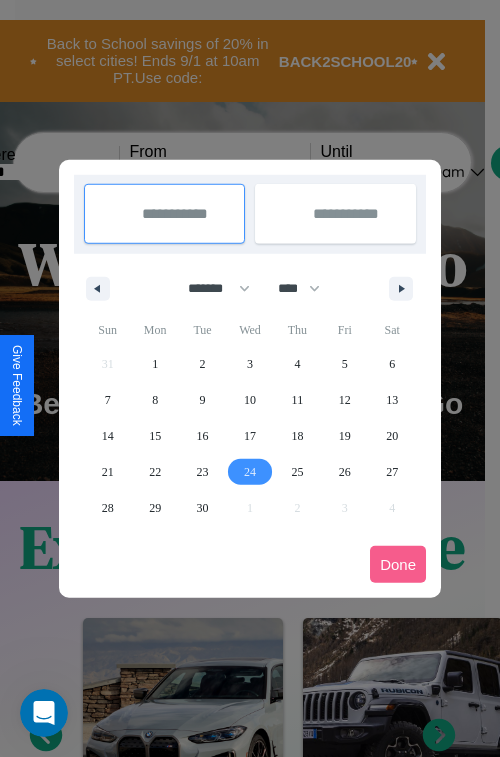 click on "24" at bounding box center (250, 472) 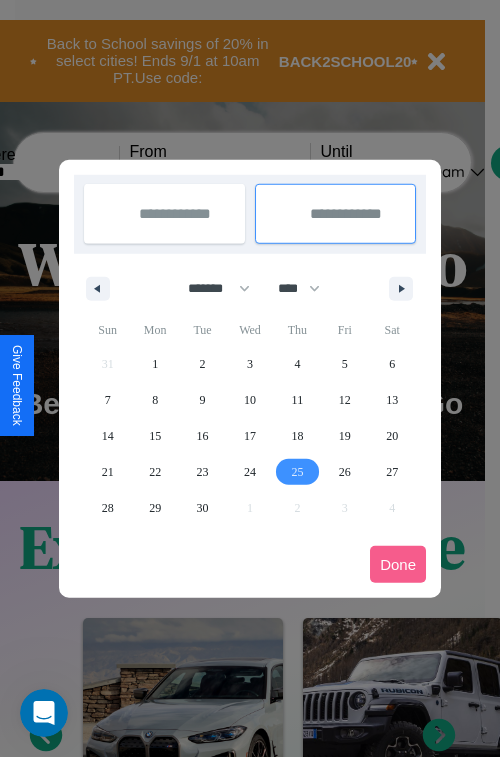 click on "25" at bounding box center (297, 472) 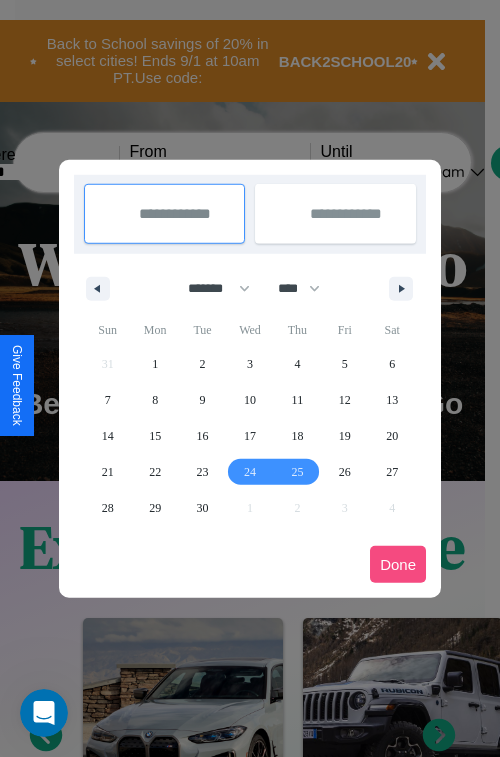 click on "Done" at bounding box center (398, 564) 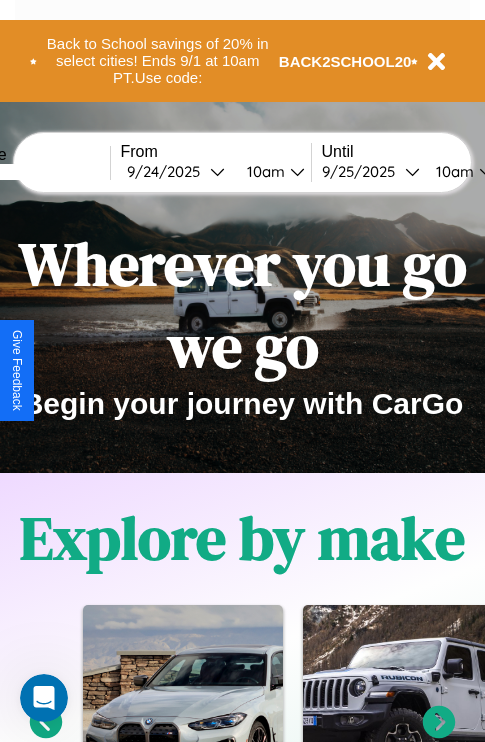 click on "10am" at bounding box center (263, 171) 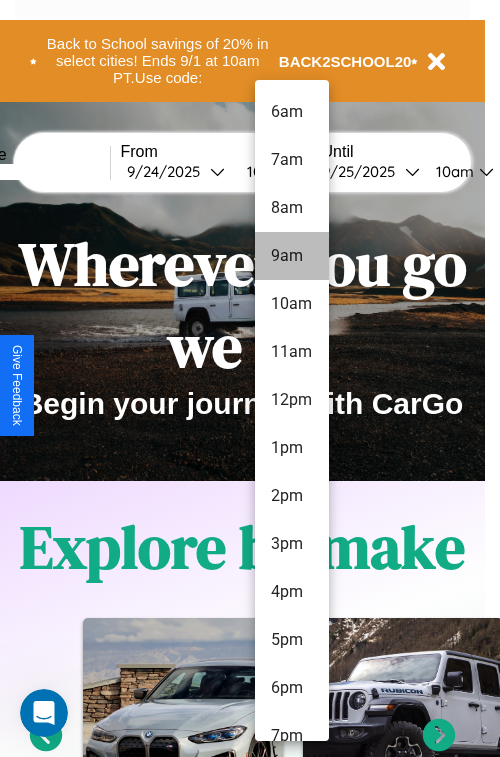 click on "9am" at bounding box center [292, 256] 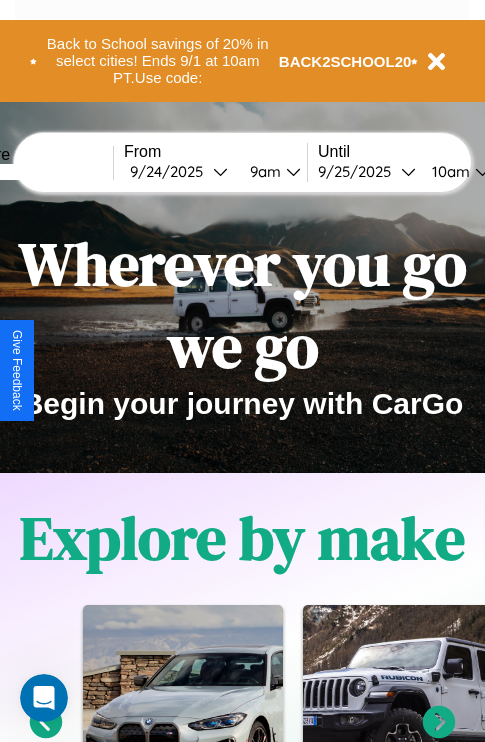 scroll, scrollTop: 0, scrollLeft: 74, axis: horizontal 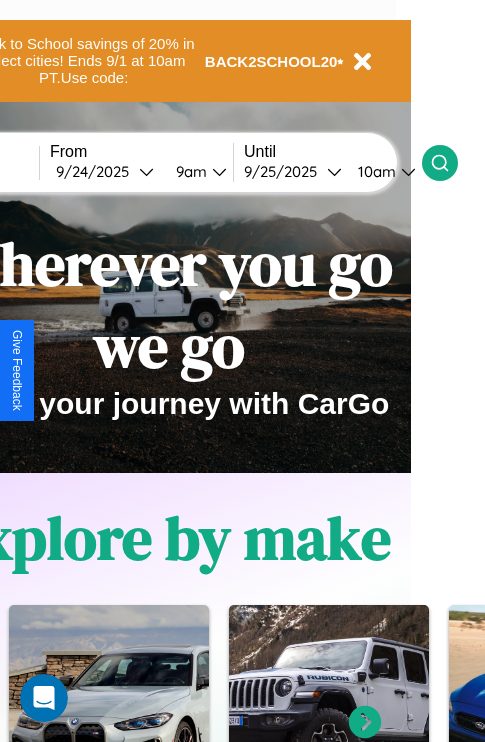 click 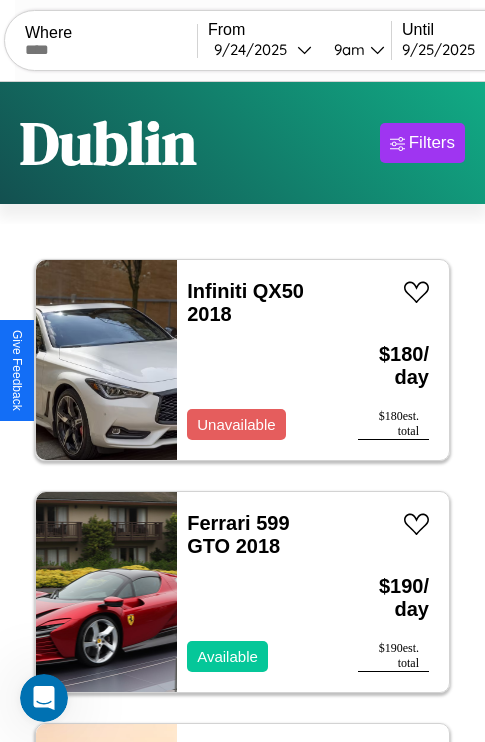 scroll, scrollTop: 95, scrollLeft: 0, axis: vertical 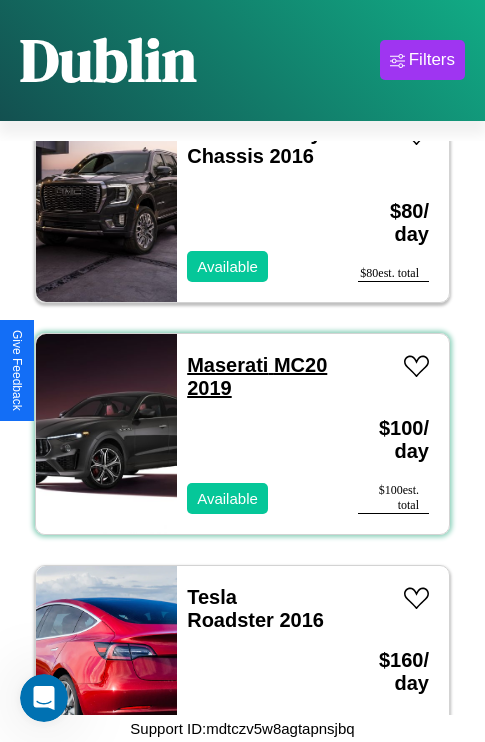 click on "Maserati   MC20   2019" at bounding box center (257, 376) 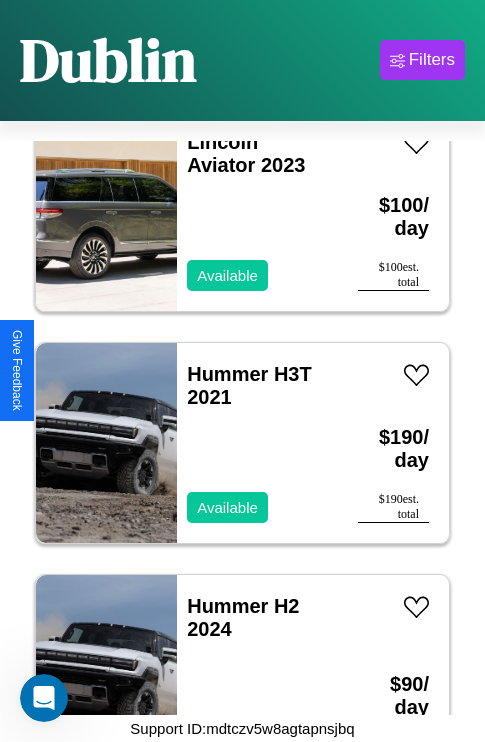 scroll, scrollTop: 15387, scrollLeft: 0, axis: vertical 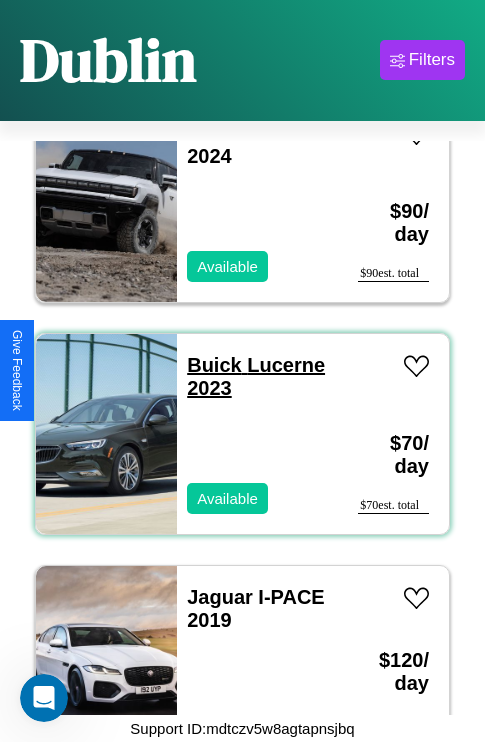 click on "Buick   Lucerne   2023" at bounding box center (256, 376) 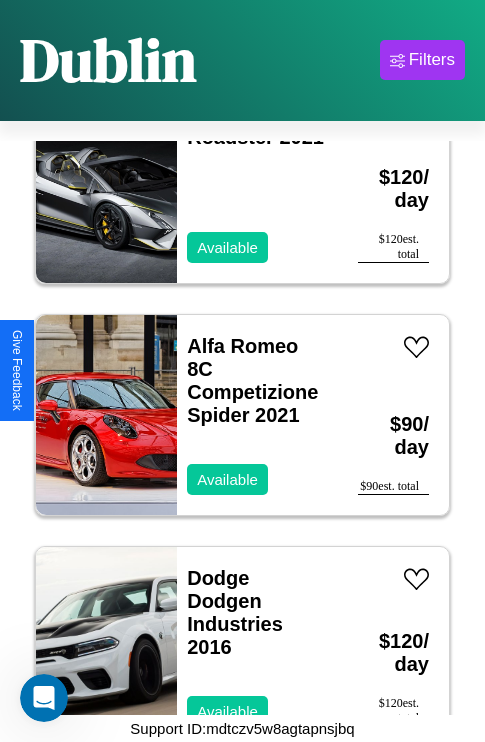scroll, scrollTop: 22422, scrollLeft: 0, axis: vertical 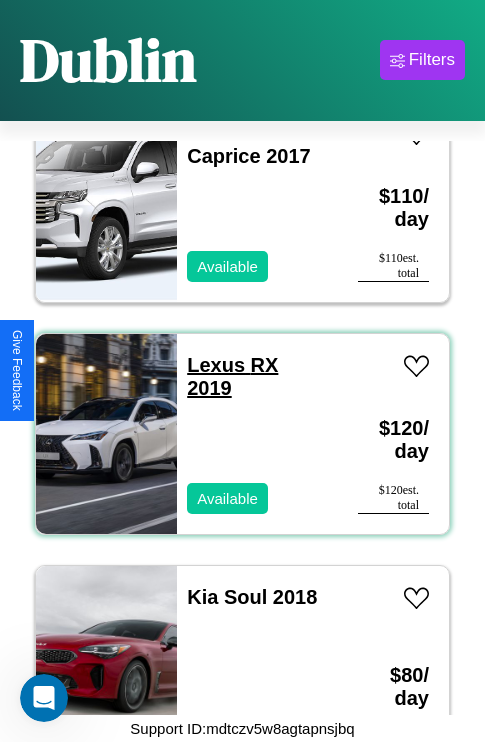 click on "Lexus   RX   2019" at bounding box center (232, 376) 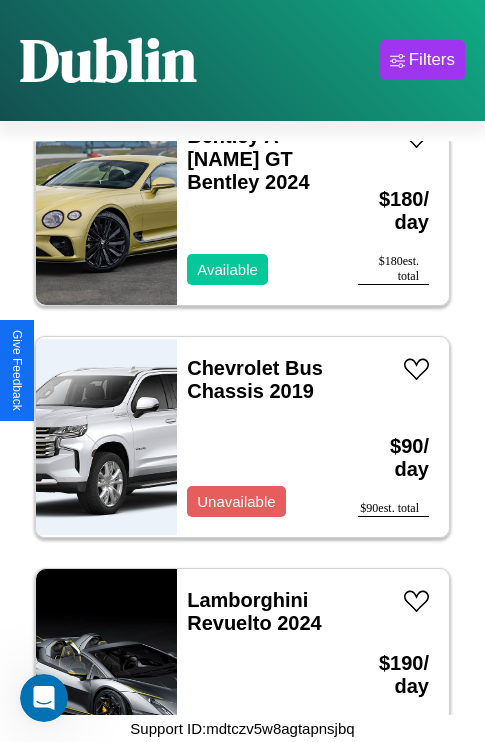 scroll, scrollTop: 3787, scrollLeft: 0, axis: vertical 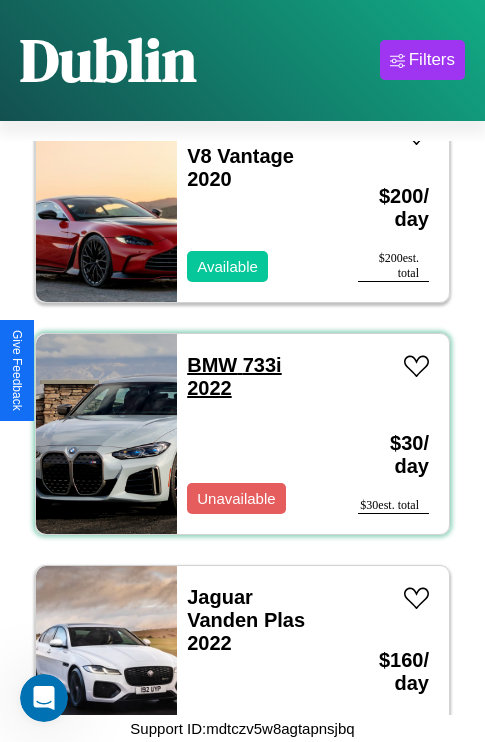 click on "BMW   733i   2022" at bounding box center [234, 376] 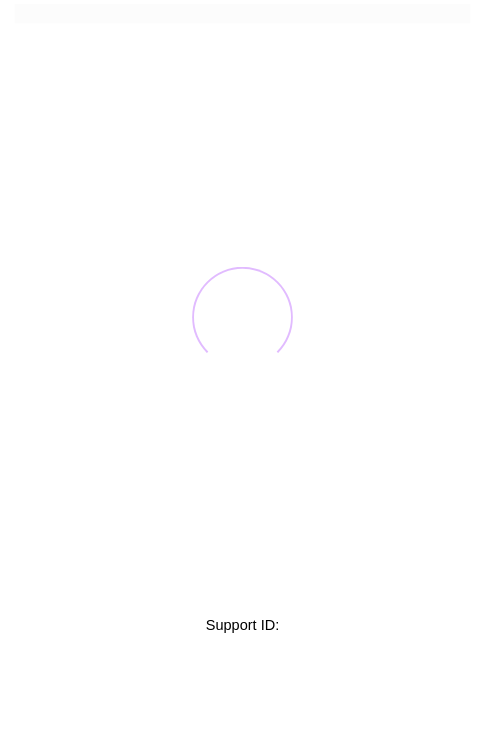 scroll, scrollTop: 0, scrollLeft: 0, axis: both 